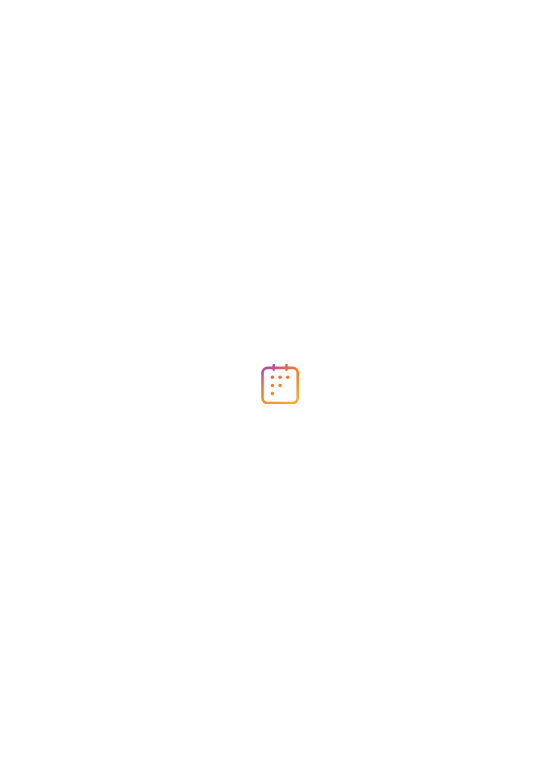 scroll, scrollTop: 0, scrollLeft: 0, axis: both 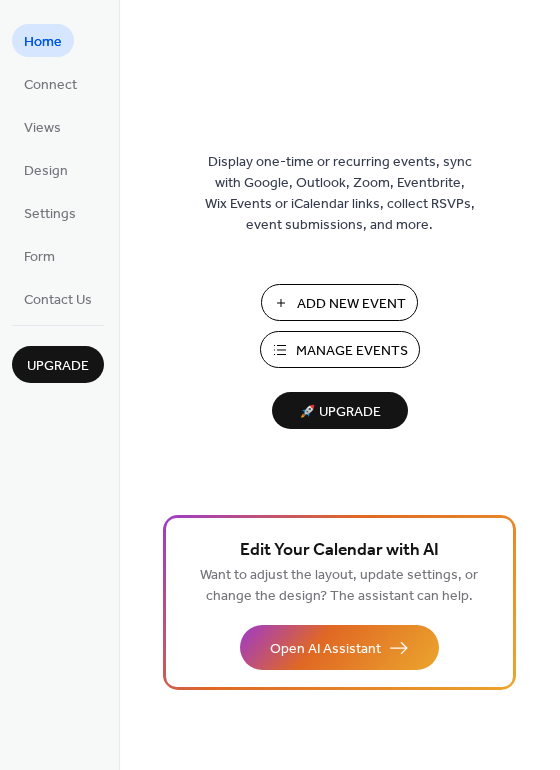 click on "Home" at bounding box center [43, 42] 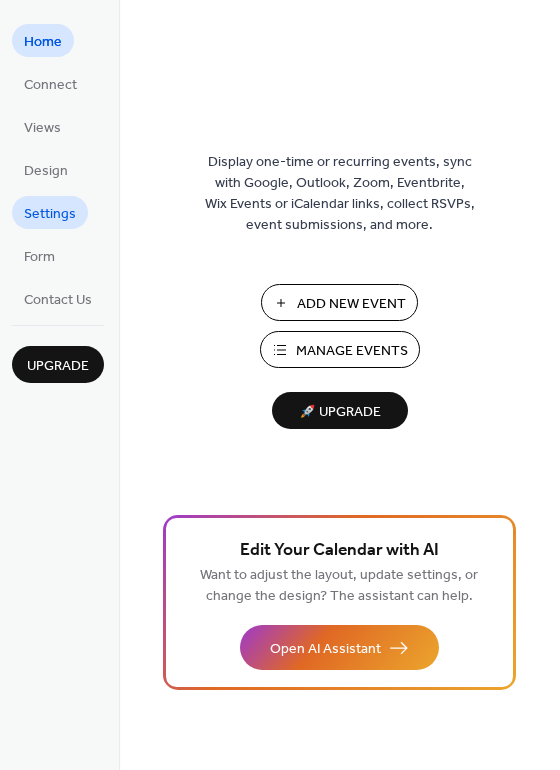click on "Settings" at bounding box center (50, 214) 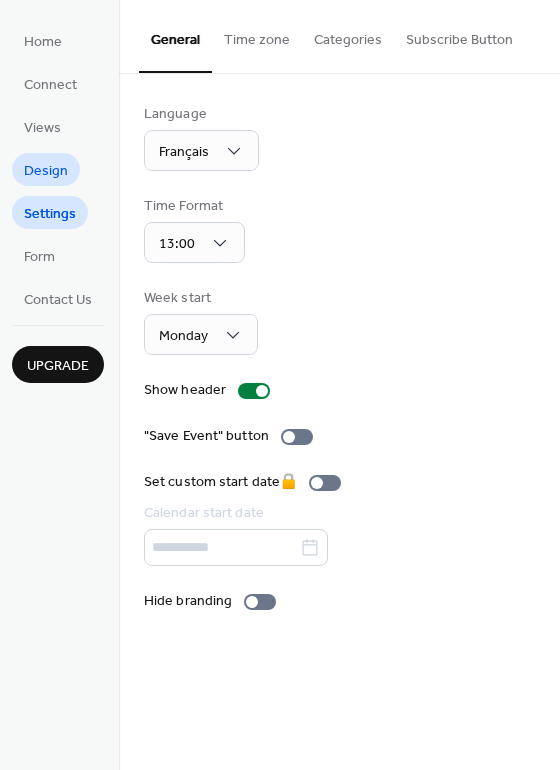 click on "Design" at bounding box center (46, 171) 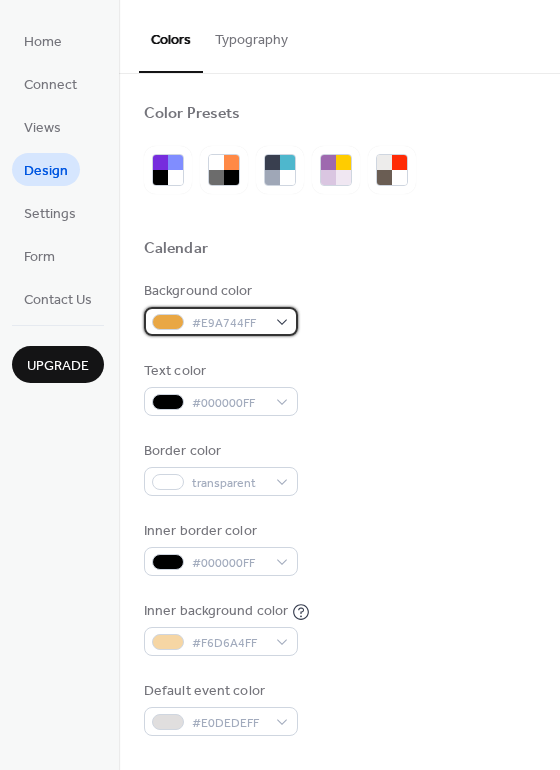 click on "#E9A744FF" at bounding box center (229, 323) 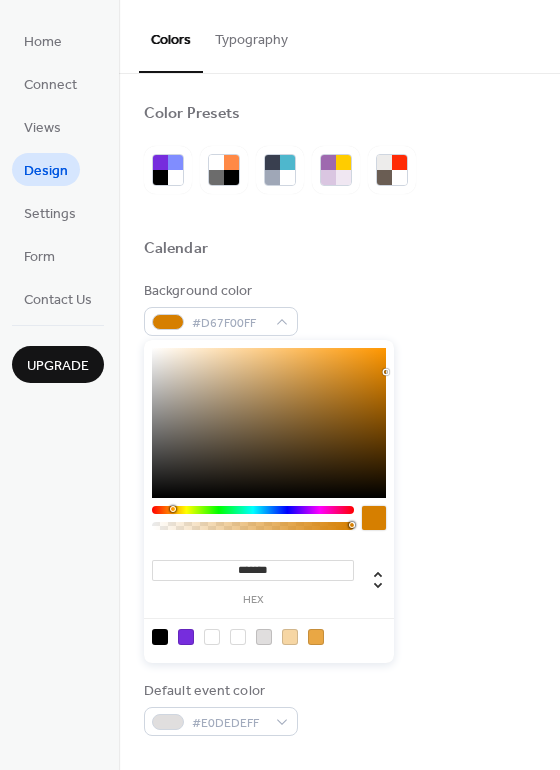 drag, startPoint x: 347, startPoint y: 417, endPoint x: 392, endPoint y: 372, distance: 63.63961 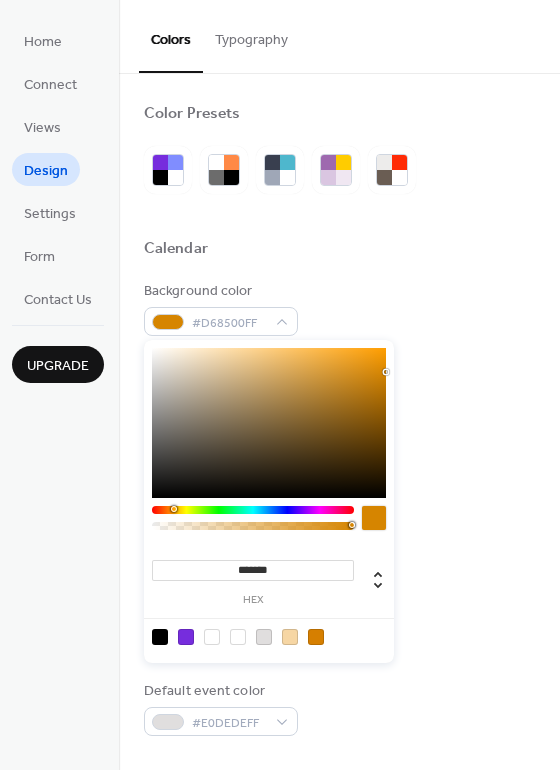 click at bounding box center (174, 509) 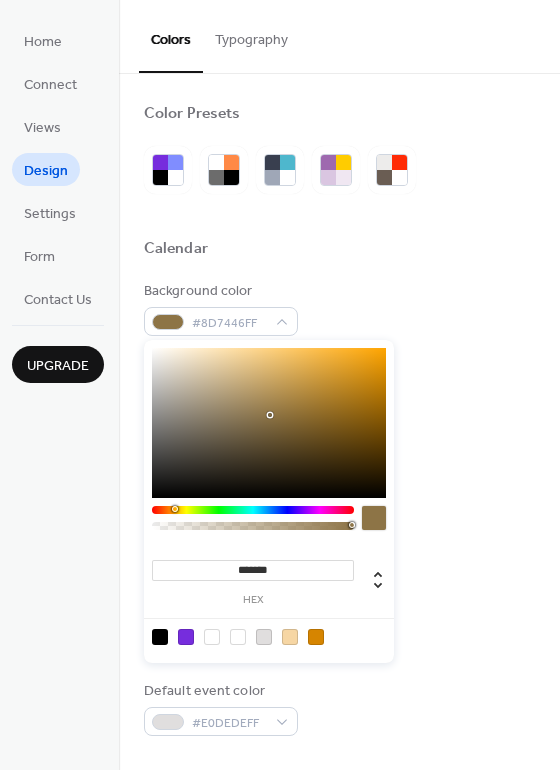drag, startPoint x: 374, startPoint y: 359, endPoint x: 267, endPoint y: 415, distance: 120.76837 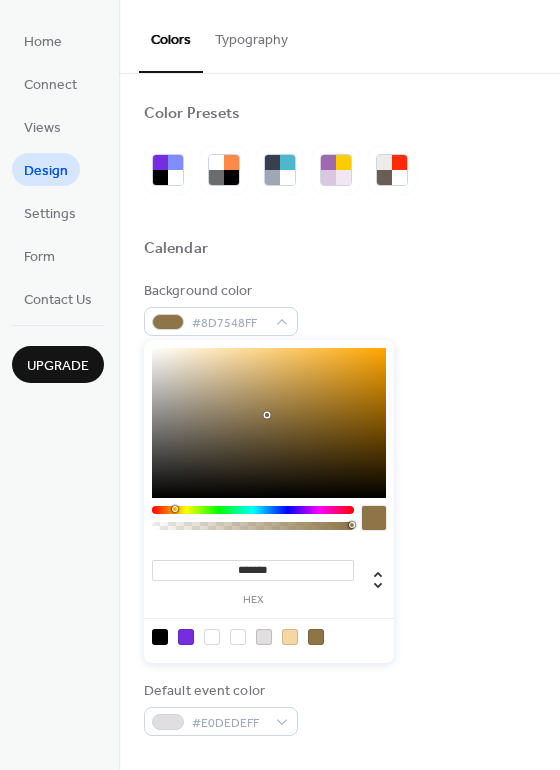 drag, startPoint x: 302, startPoint y: 404, endPoint x: 314, endPoint y: 404, distance: 12 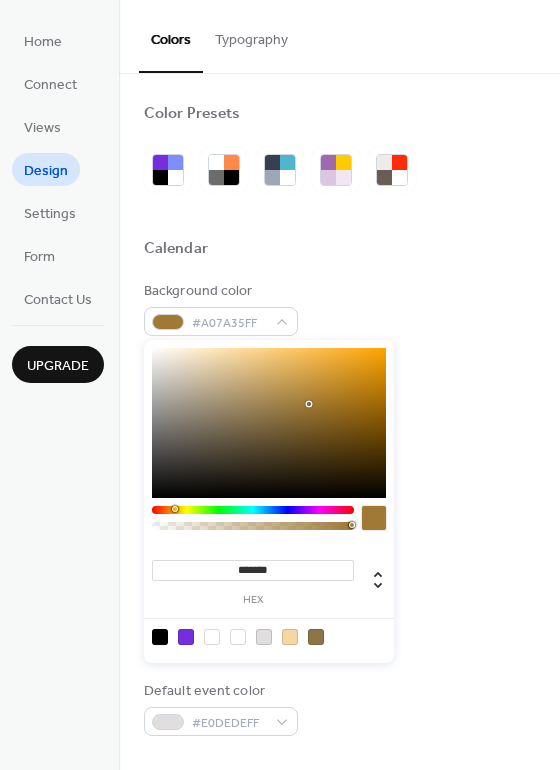 drag, startPoint x: 322, startPoint y: 404, endPoint x: 344, endPoint y: 404, distance: 22 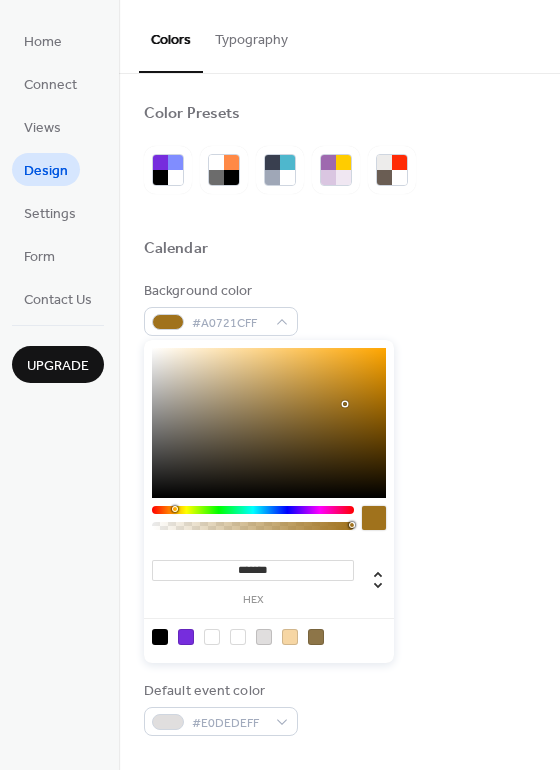 click at bounding box center [269, 423] 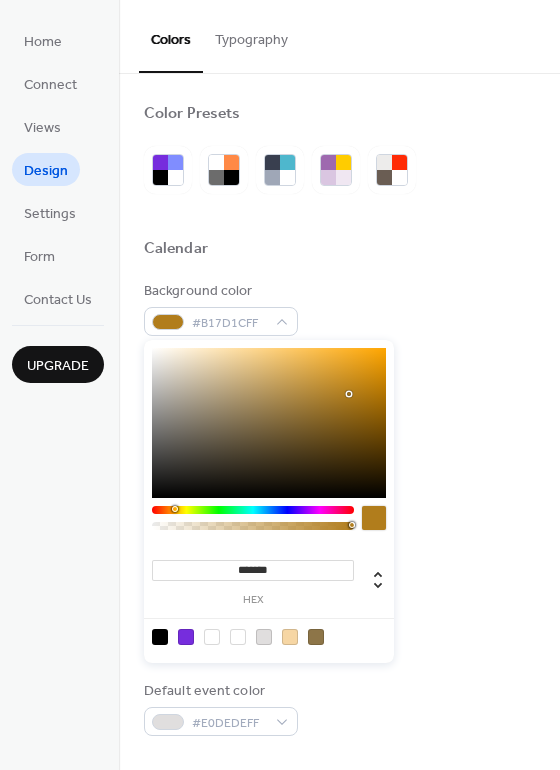 click at bounding box center [269, 423] 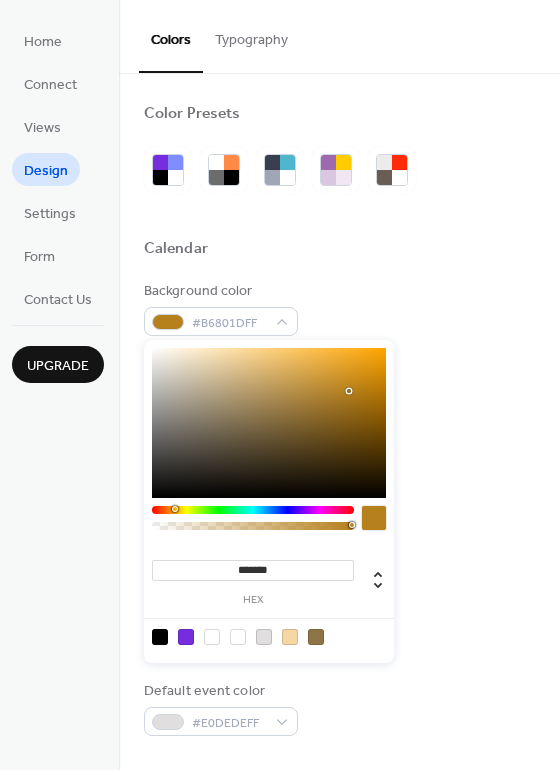 click on "******* hex" at bounding box center (269, 579) 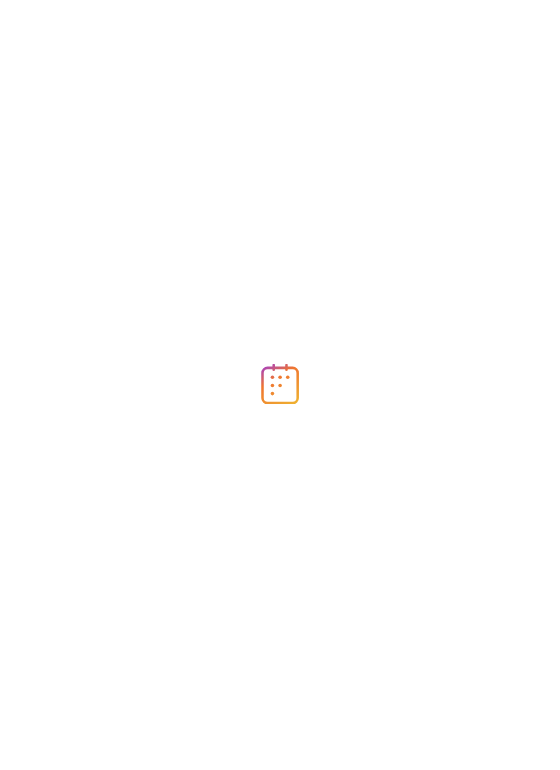 scroll, scrollTop: 0, scrollLeft: 0, axis: both 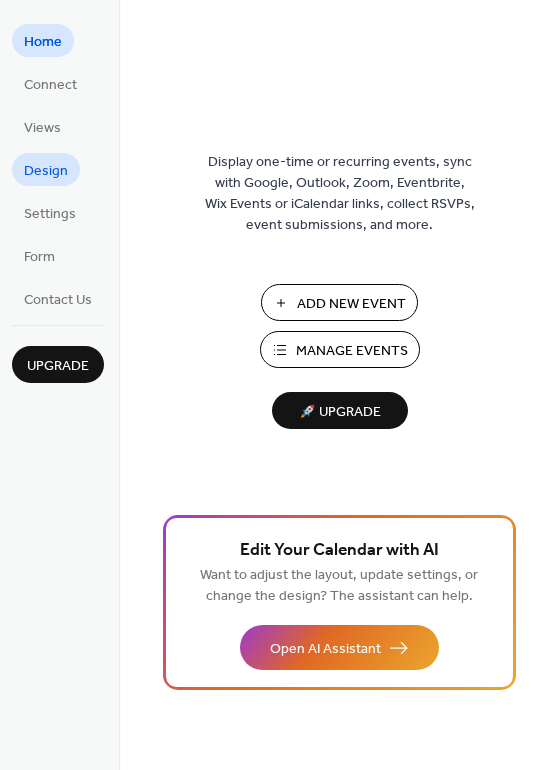 click on "Design" at bounding box center (46, 171) 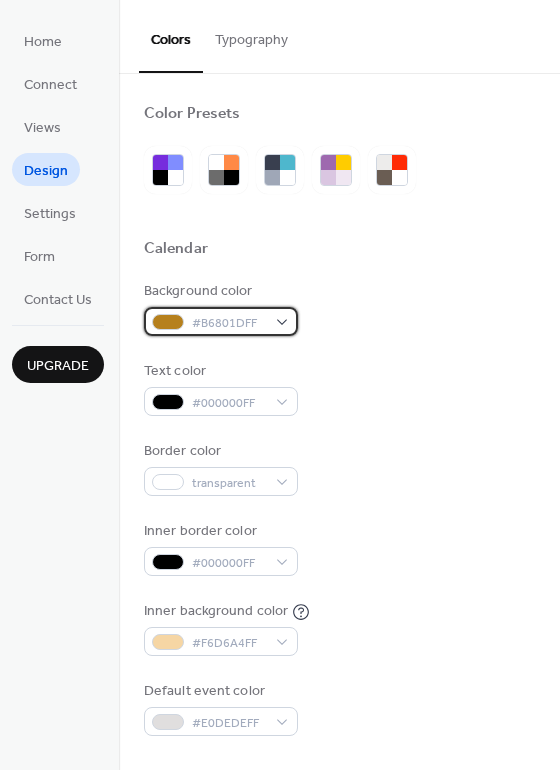 click at bounding box center [168, 322] 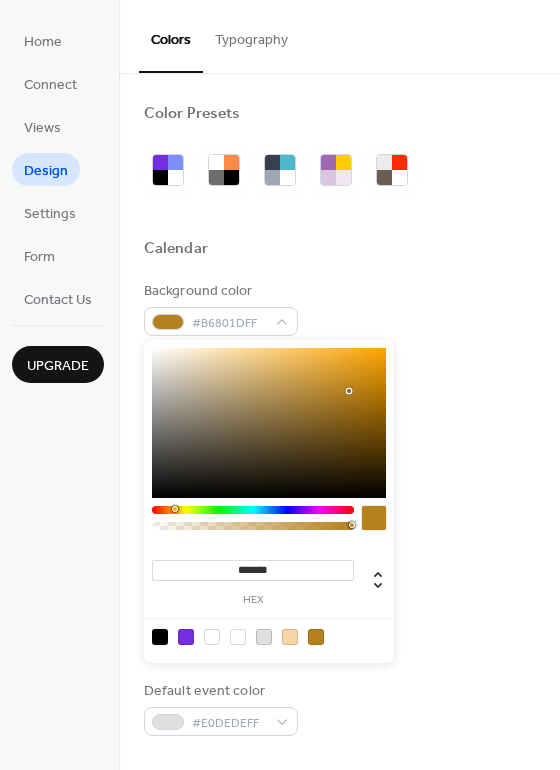click on "******* hex" at bounding box center (253, 581) 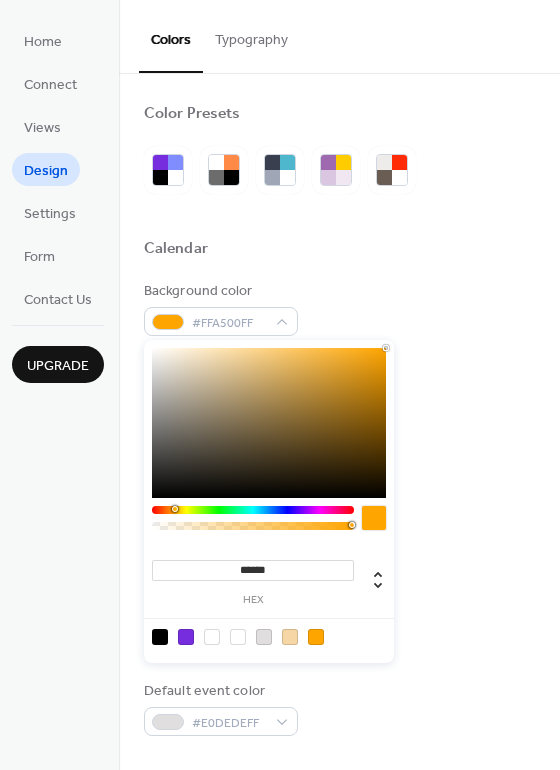 type on "******" 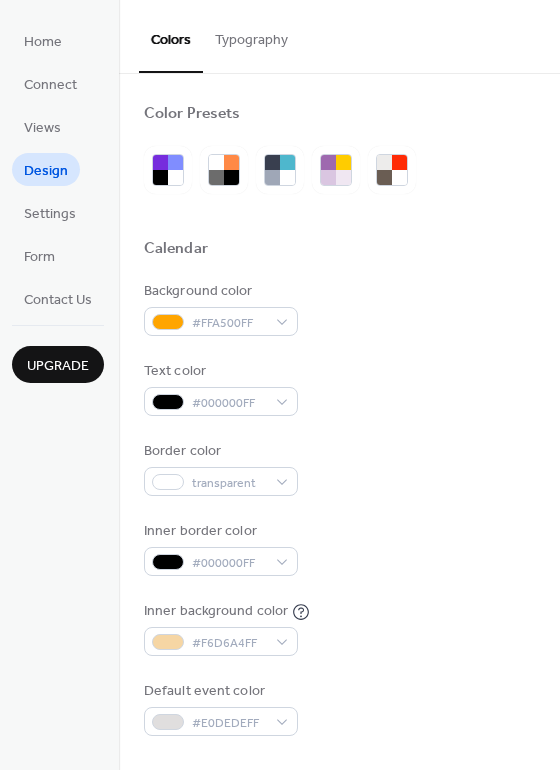 click on "Background color #FFA500FF" at bounding box center (339, 308) 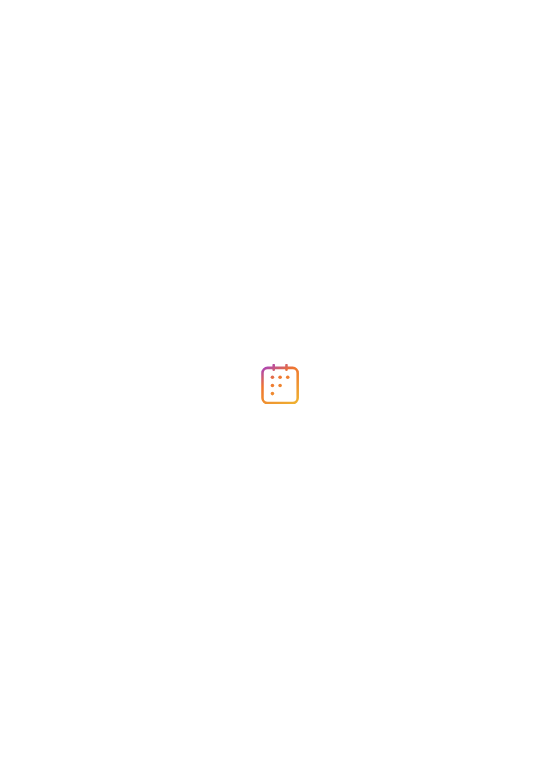 scroll, scrollTop: 0, scrollLeft: 0, axis: both 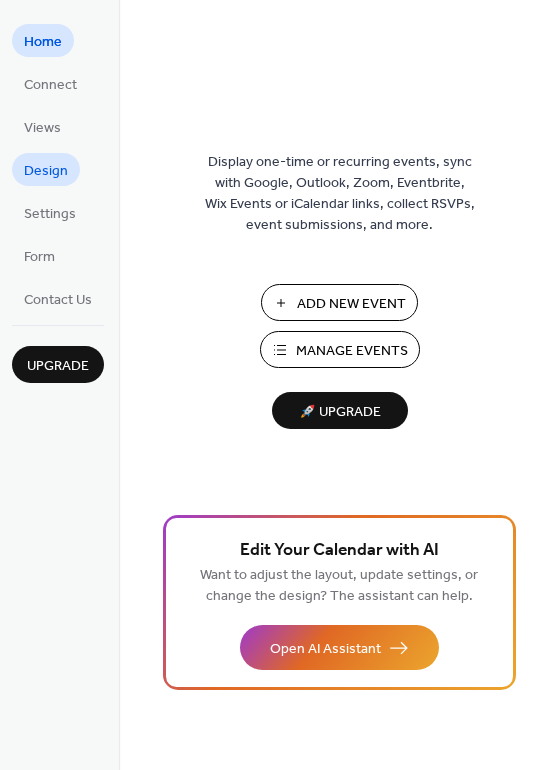 click on "Design" at bounding box center [46, 171] 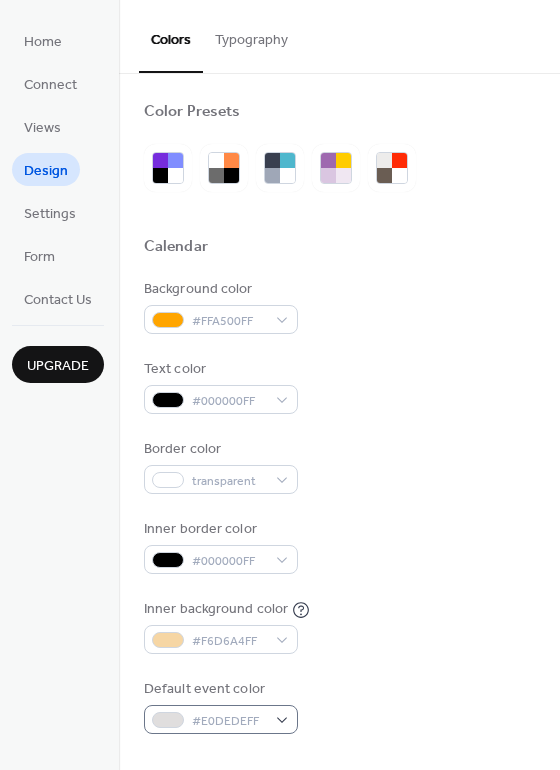 scroll, scrollTop: 0, scrollLeft: 0, axis: both 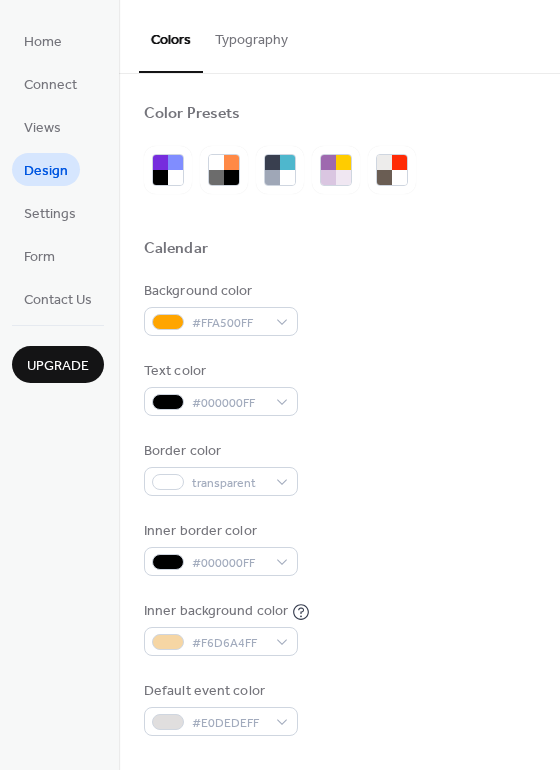 click on "Typography" at bounding box center (251, 35) 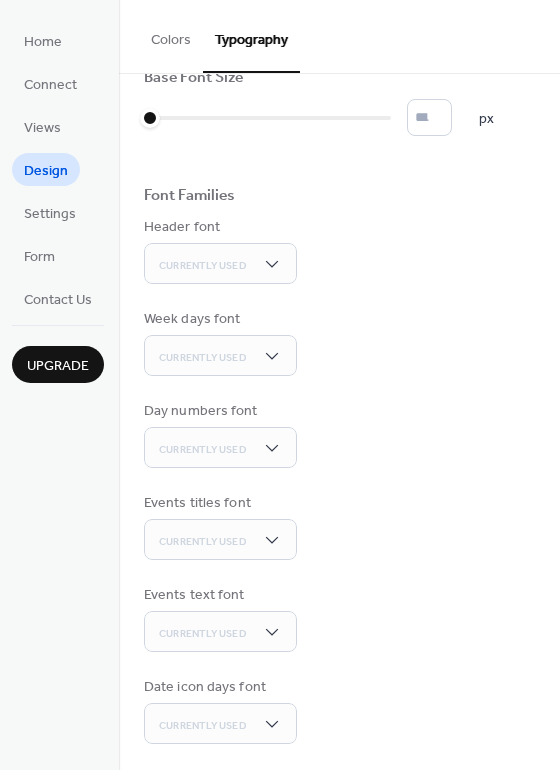 scroll, scrollTop: 132, scrollLeft: 0, axis: vertical 